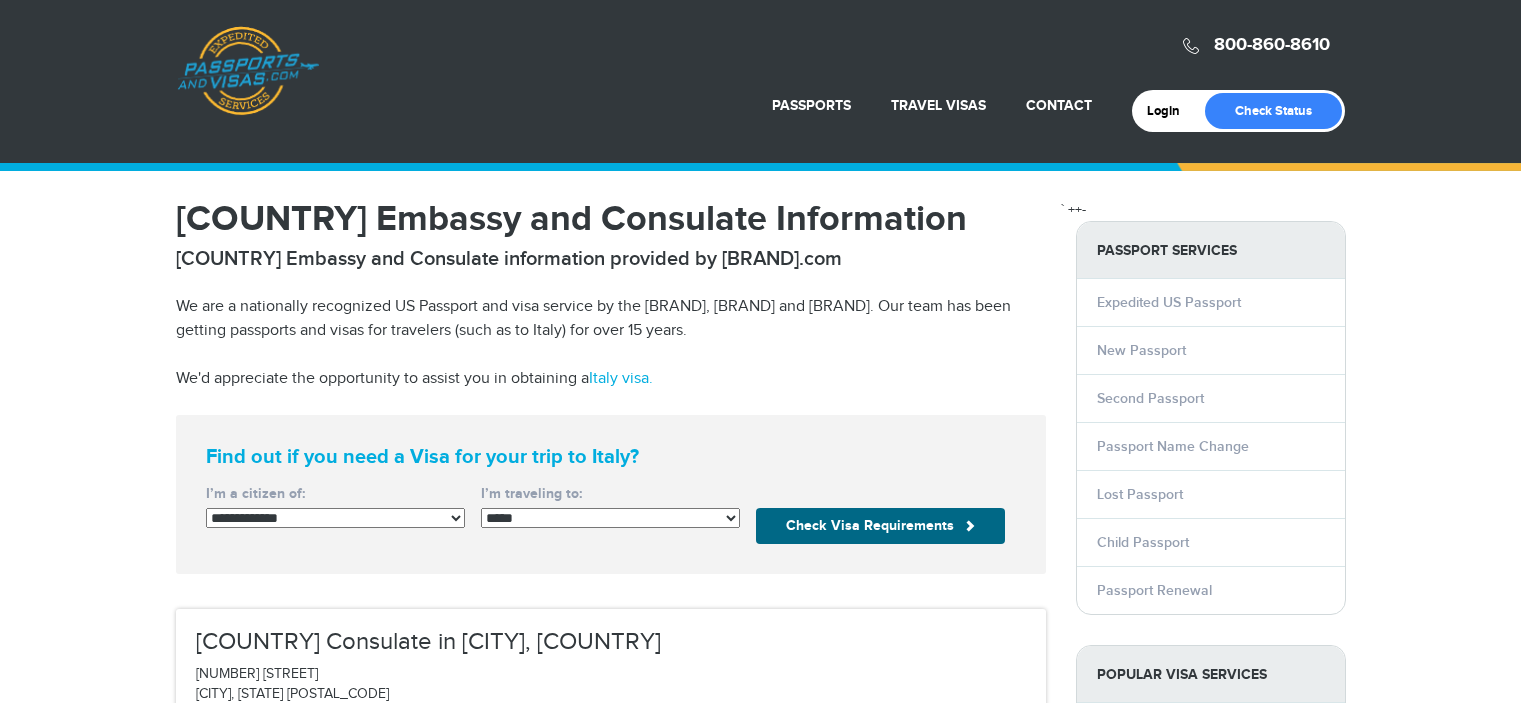 scroll, scrollTop: 200, scrollLeft: 0, axis: vertical 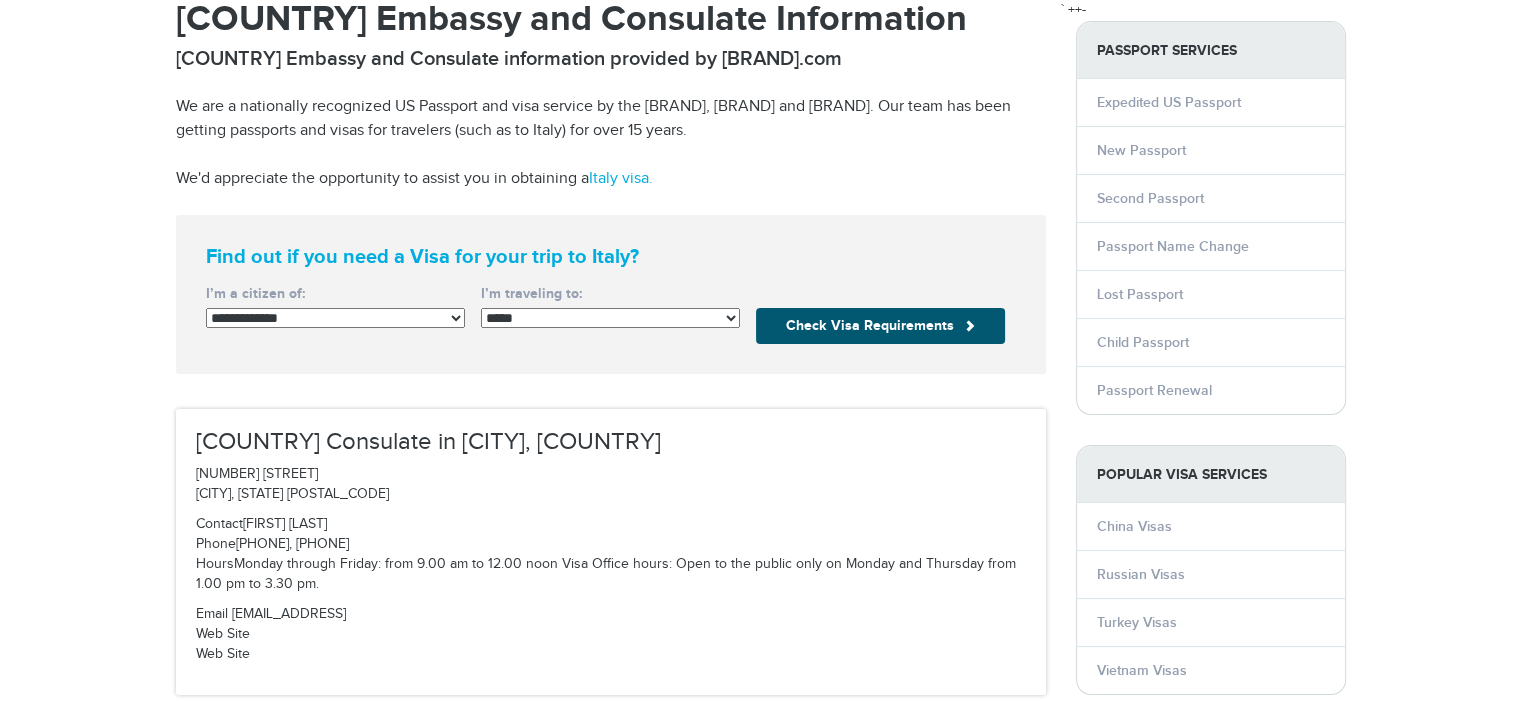 click on "Check Visa Requirements" at bounding box center (880, 326) 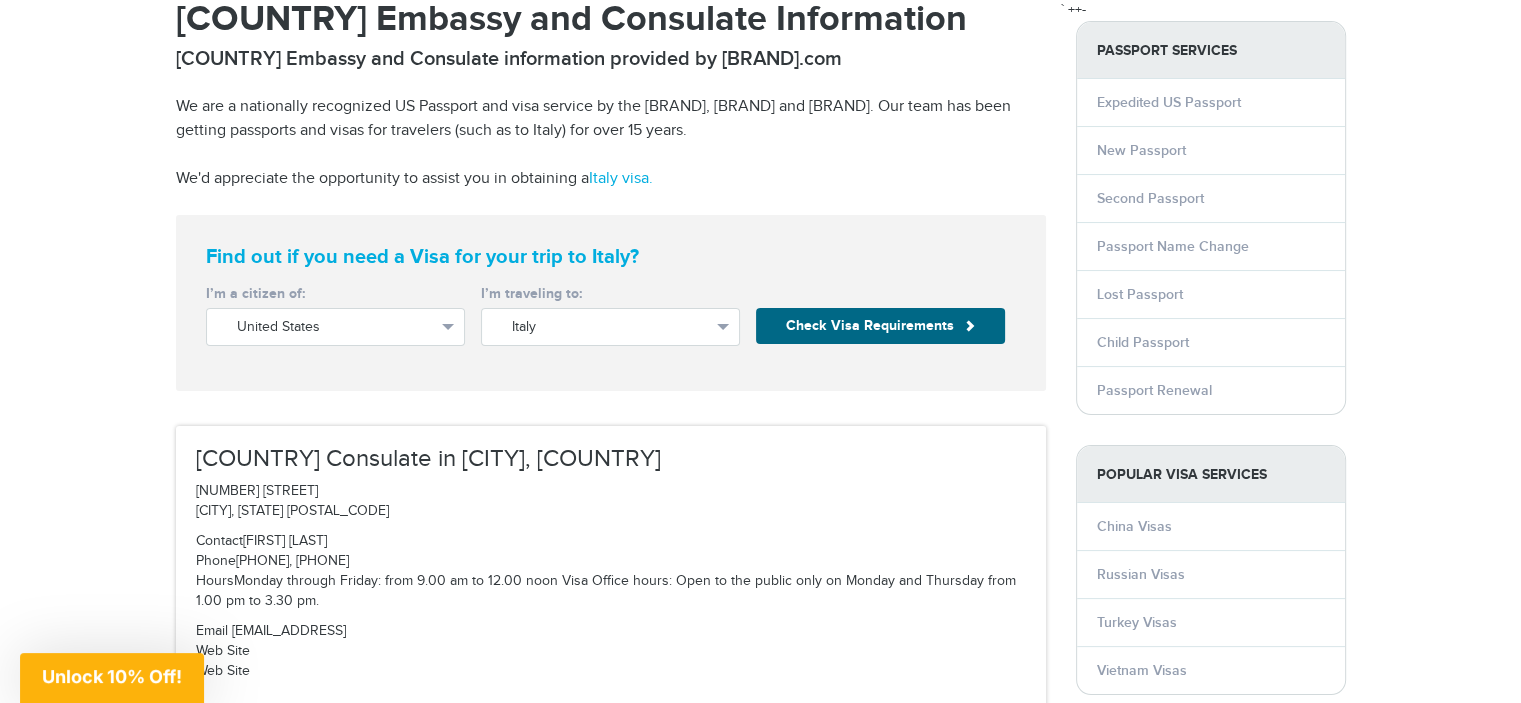 scroll, scrollTop: 0, scrollLeft: 0, axis: both 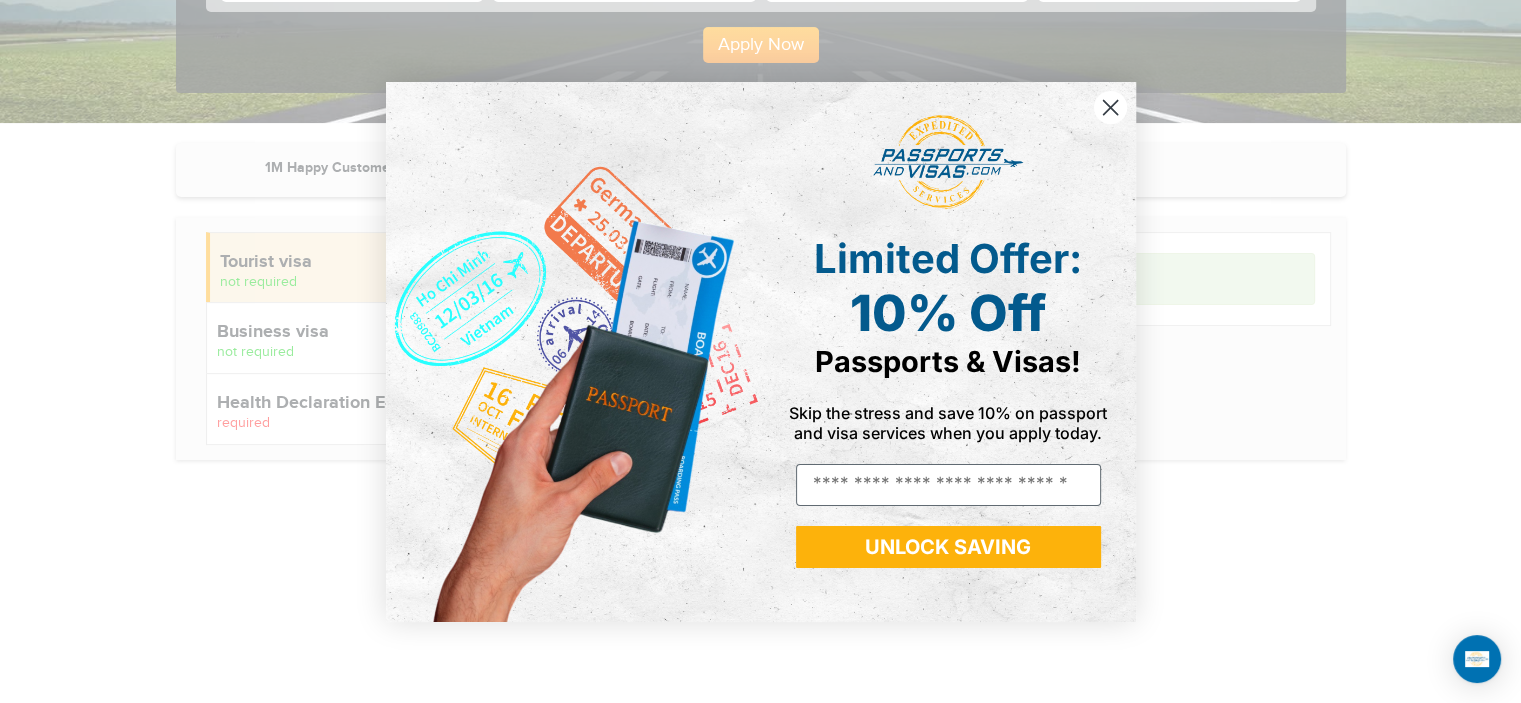 drag, startPoint x: 1114, startPoint y: 113, endPoint x: 1083, endPoint y: 130, distance: 35.35534 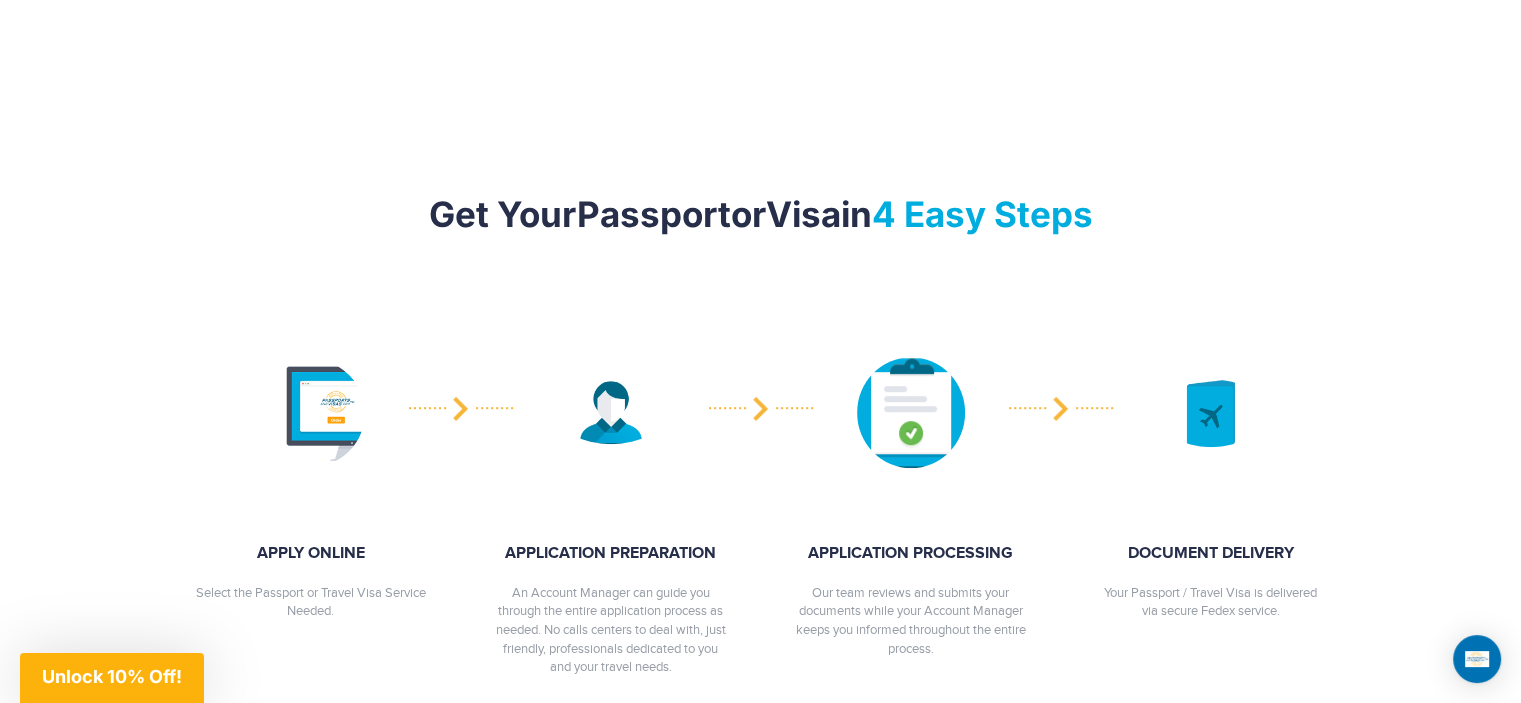 scroll, scrollTop: 1000, scrollLeft: 0, axis: vertical 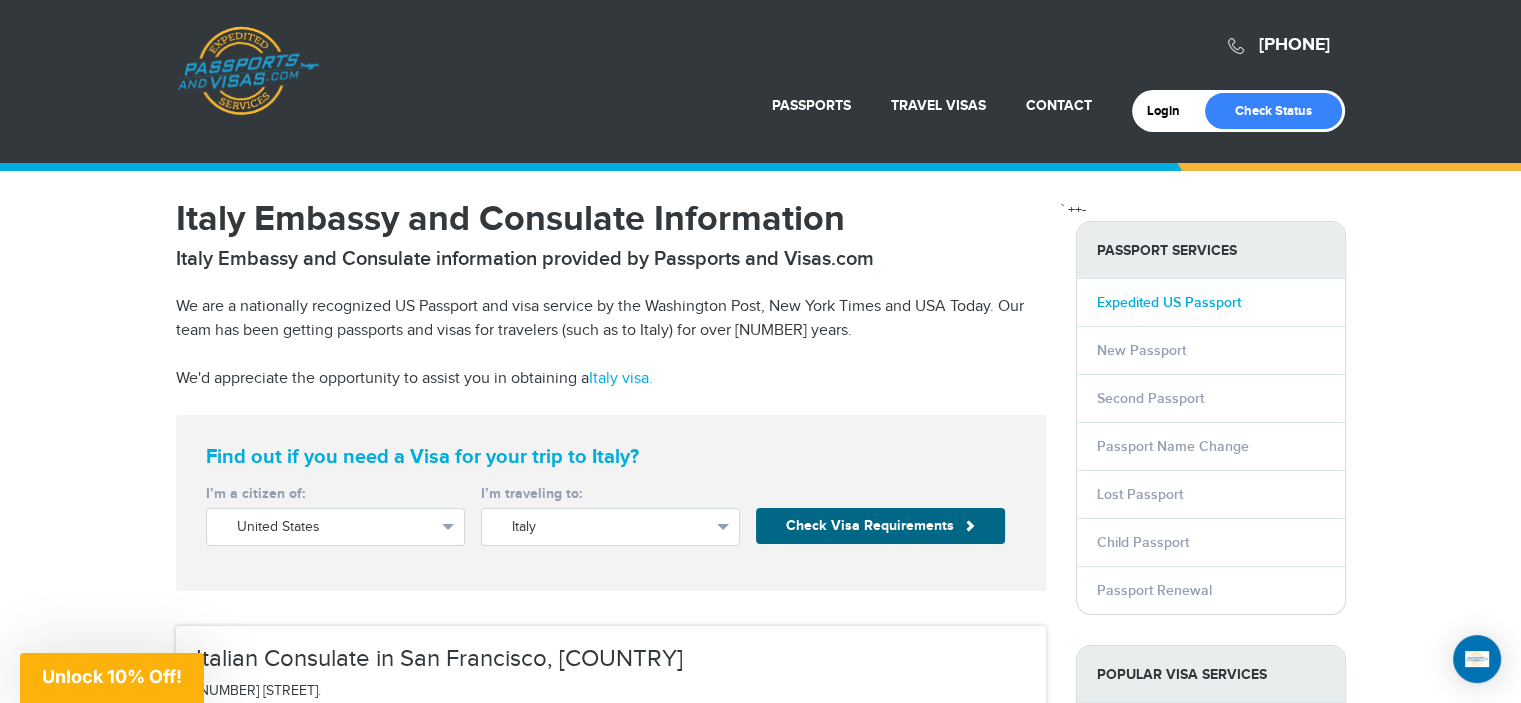click on "Expedited US Passport" at bounding box center (1169, 302) 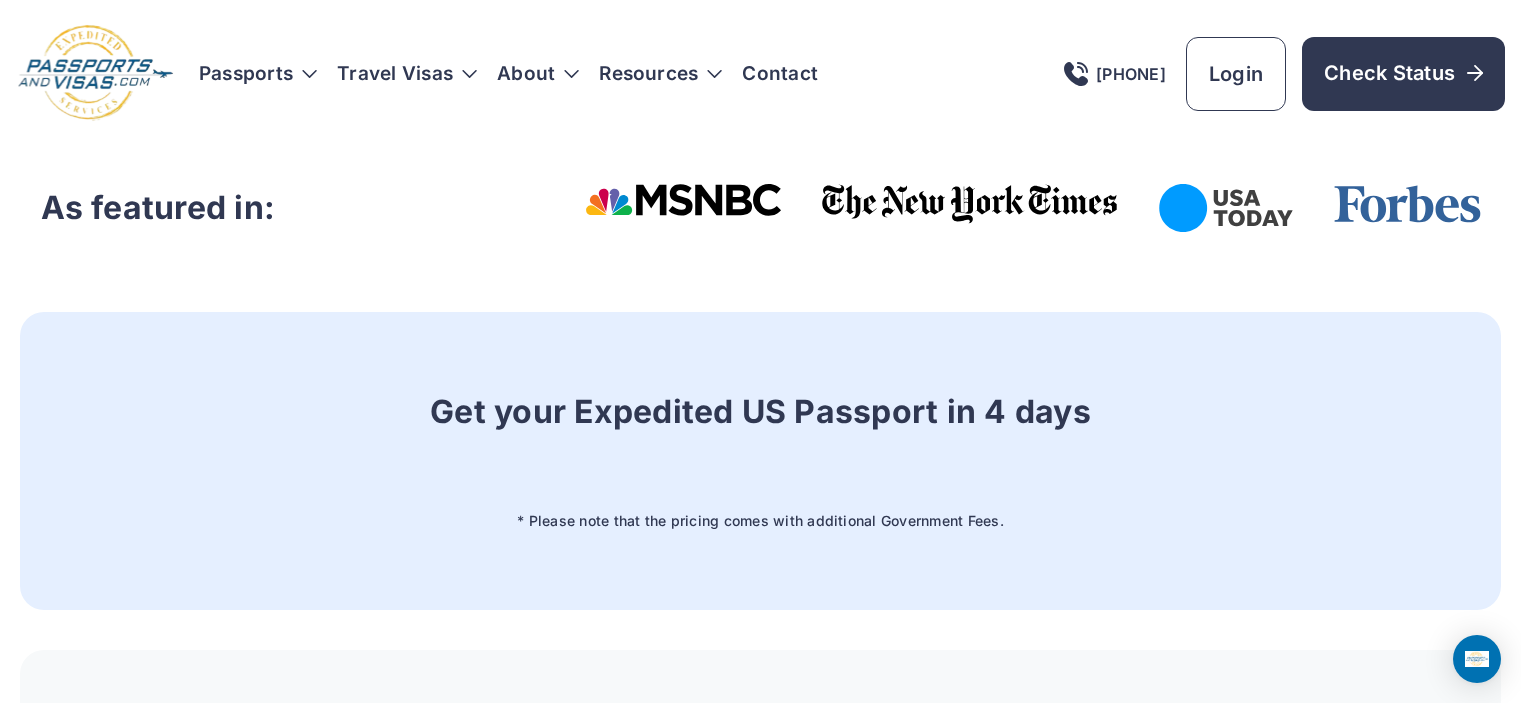 scroll, scrollTop: 0, scrollLeft: 0, axis: both 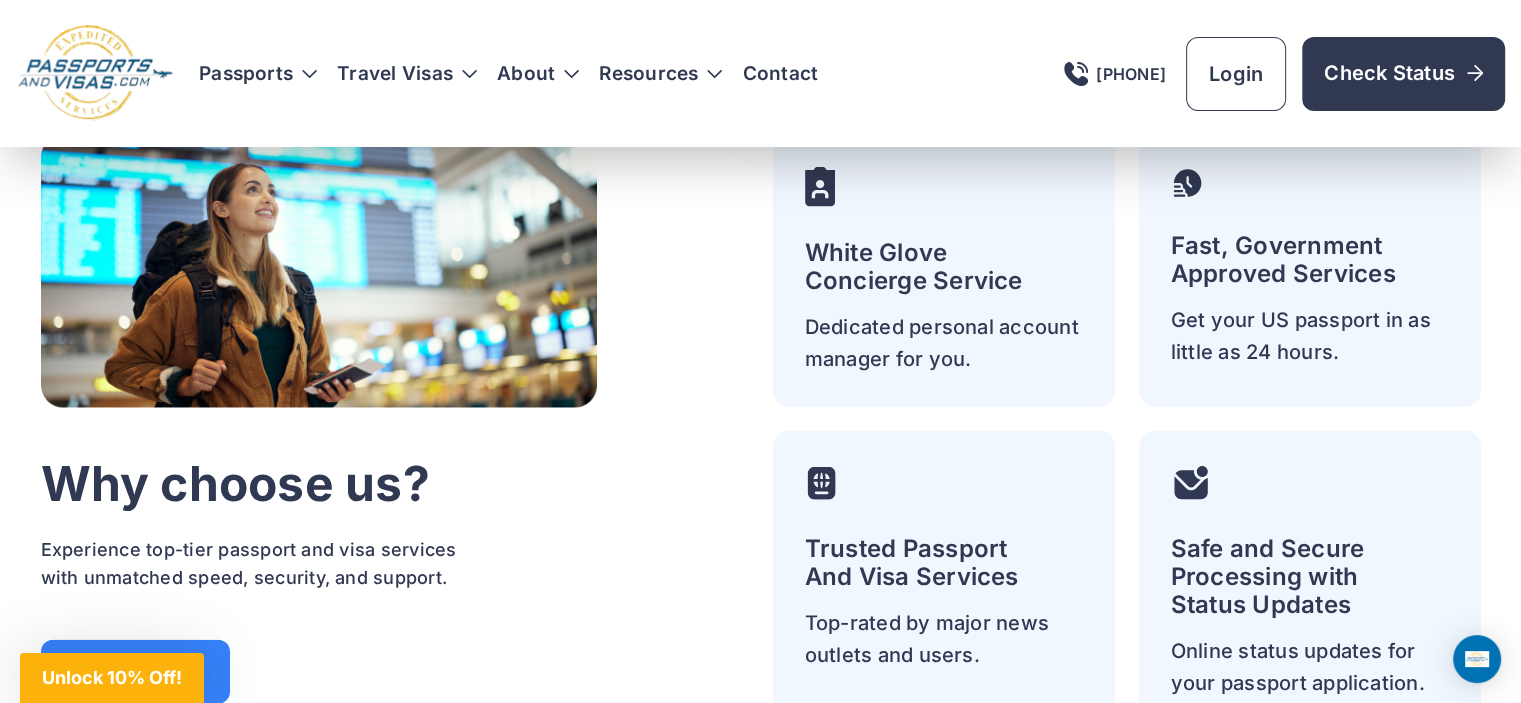 click on "Fast, Government
Approved Services" at bounding box center [1310, 260] 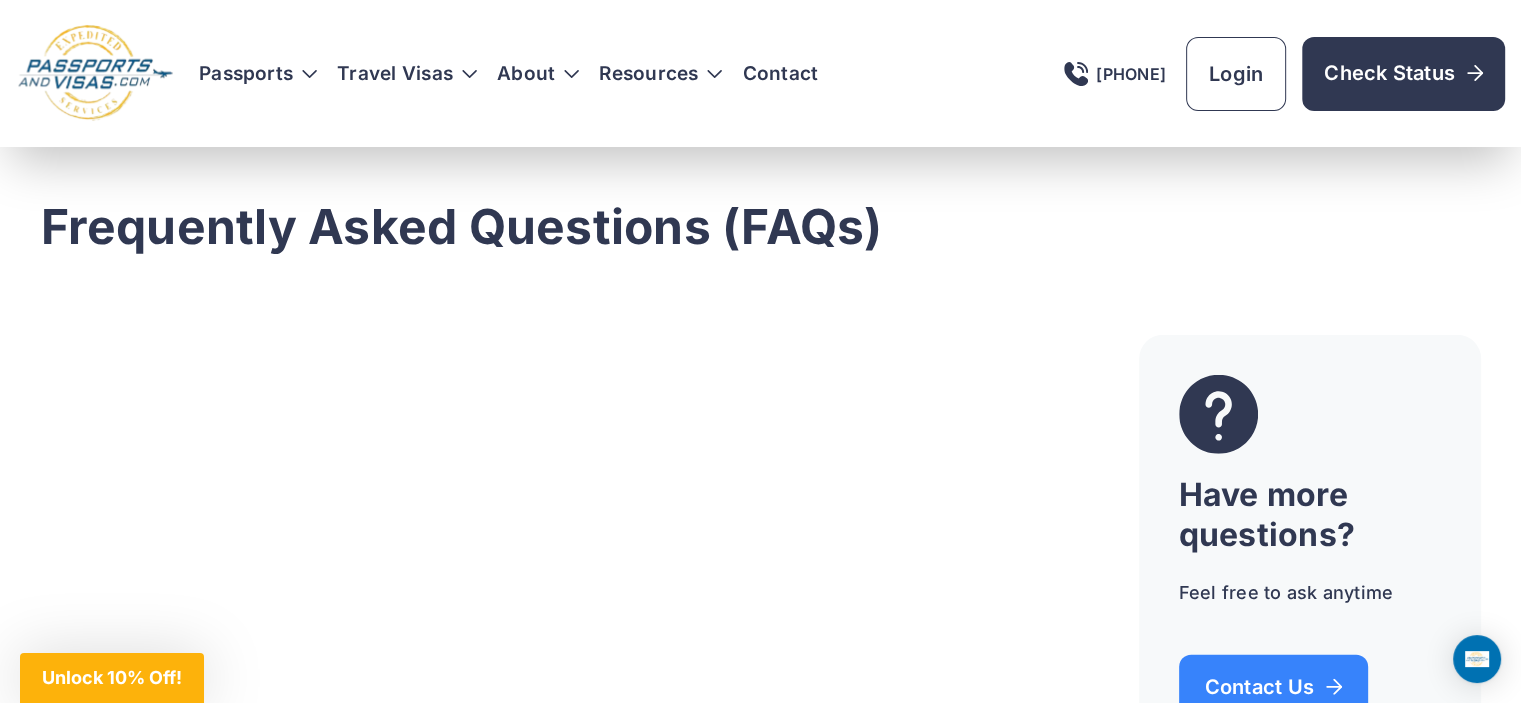 scroll, scrollTop: 5318, scrollLeft: 0, axis: vertical 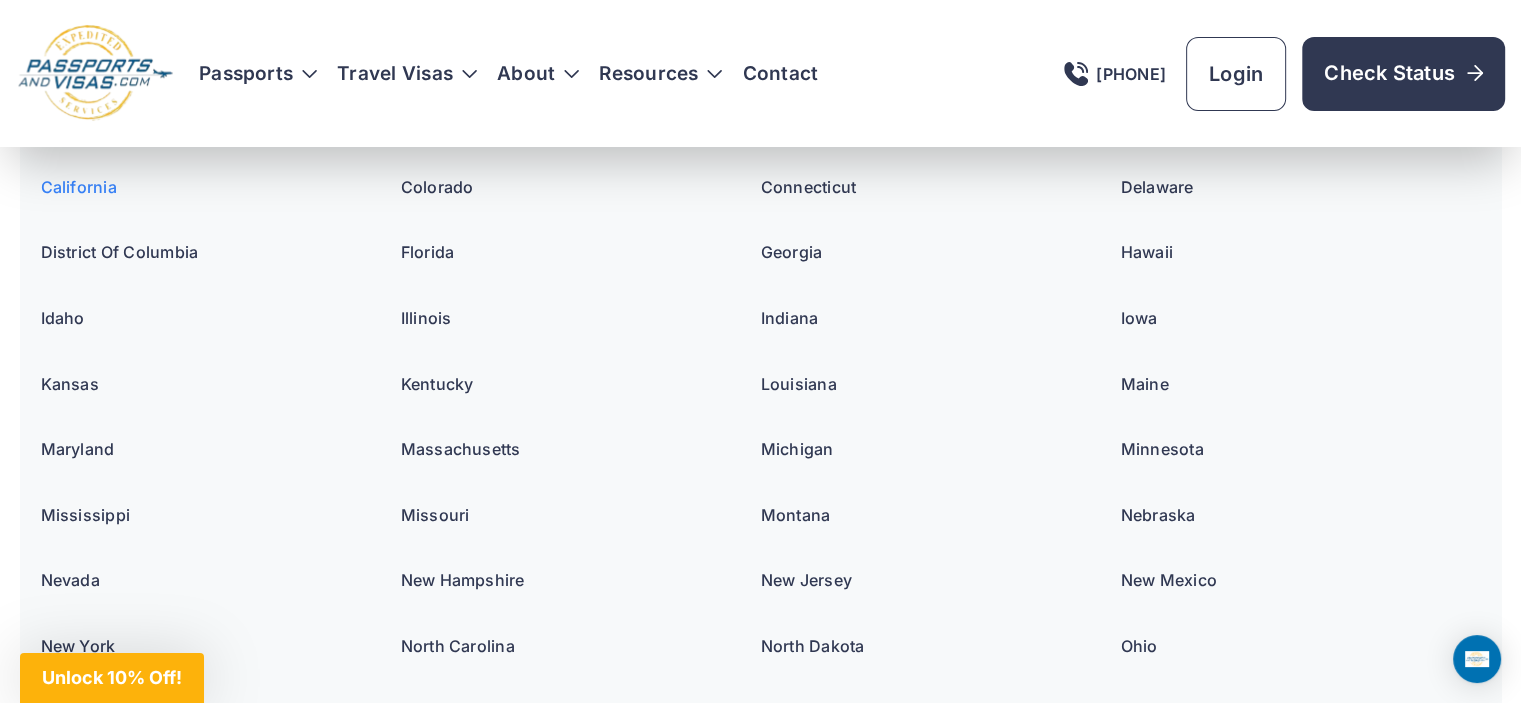 click on "California" at bounding box center (79, 187) 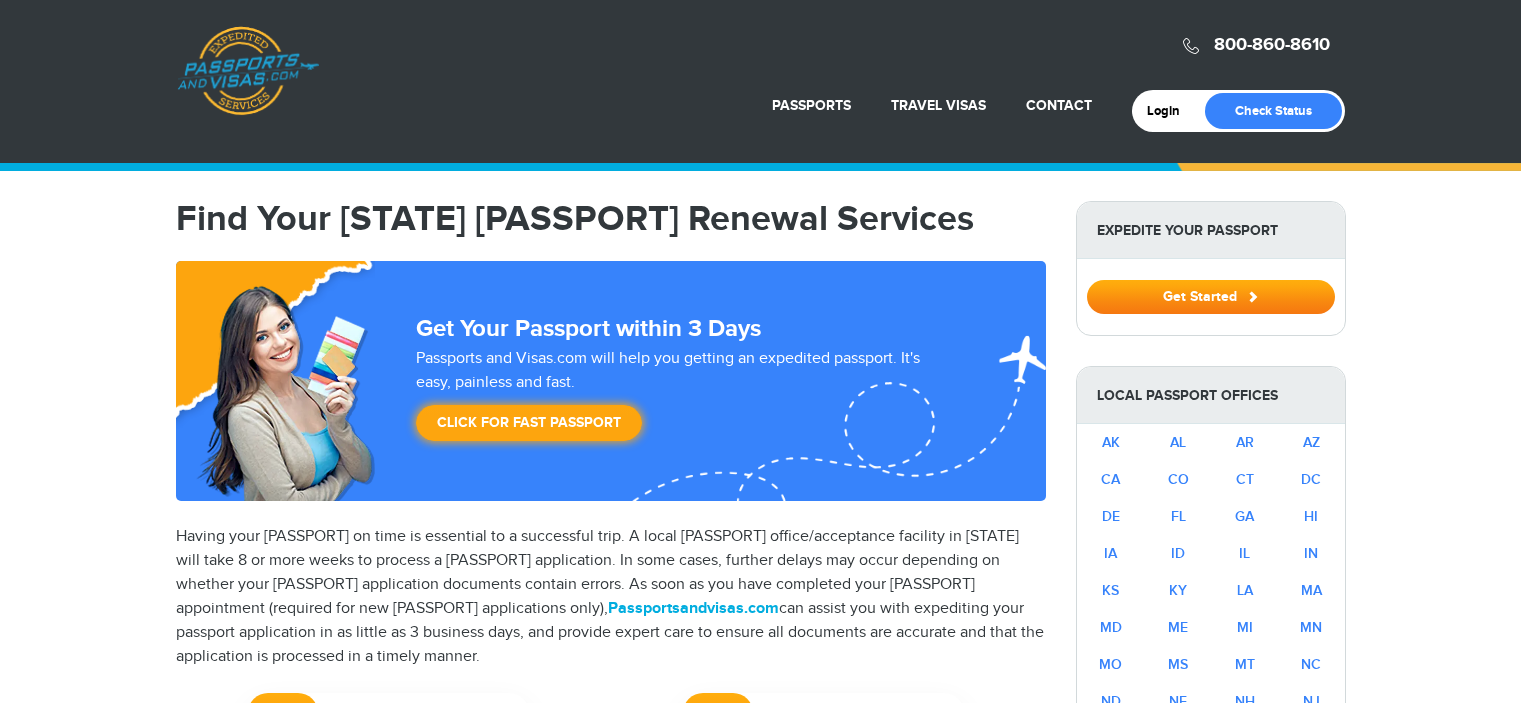 scroll, scrollTop: 0, scrollLeft: 0, axis: both 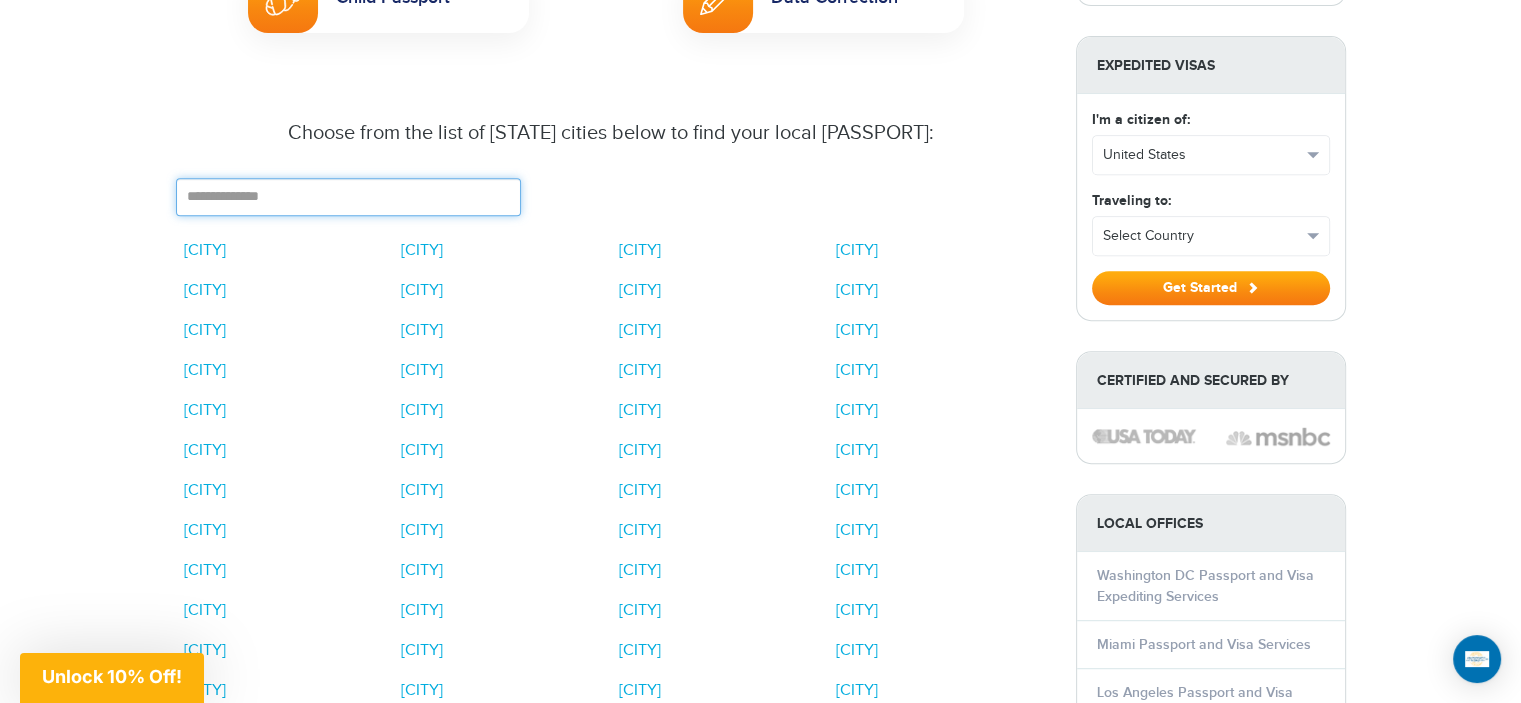 click at bounding box center (348, 197) 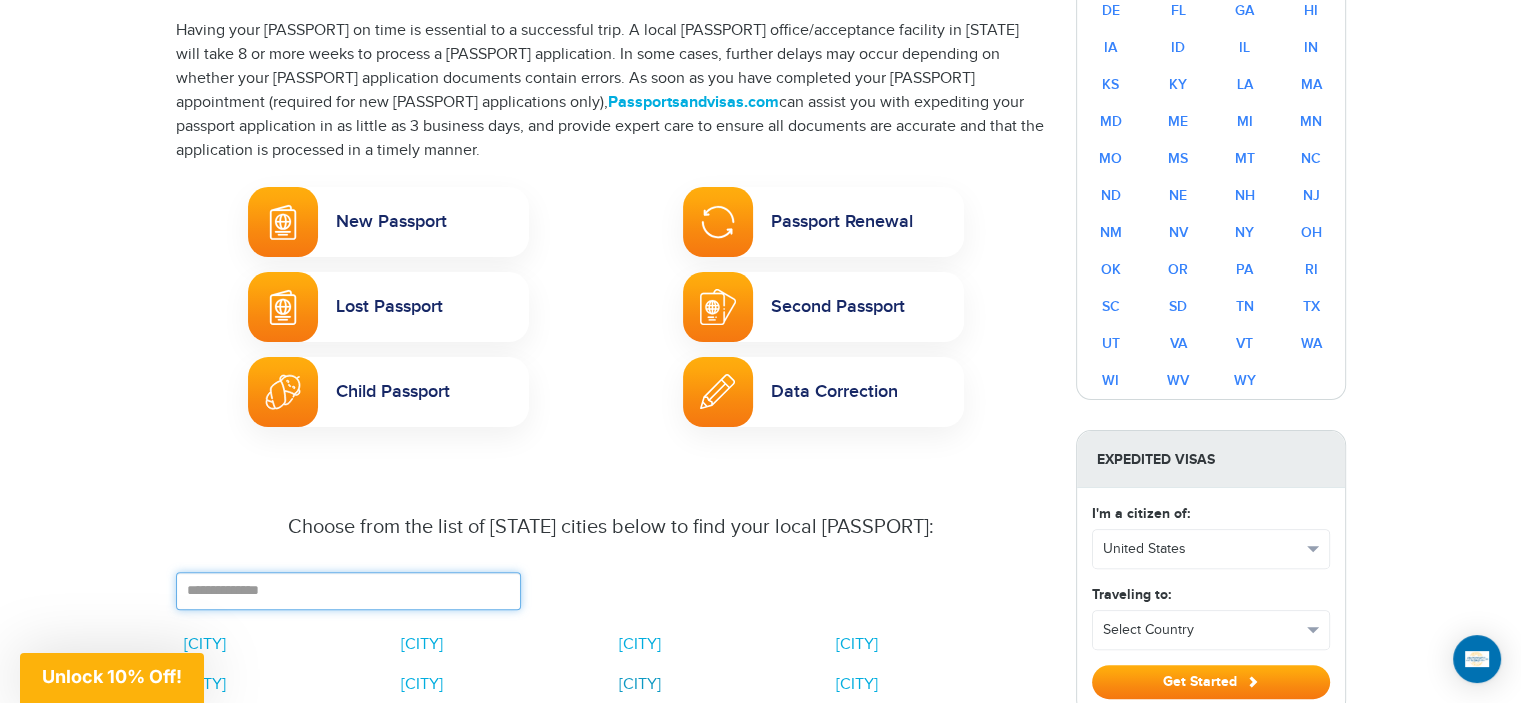 scroll, scrollTop: 500, scrollLeft: 0, axis: vertical 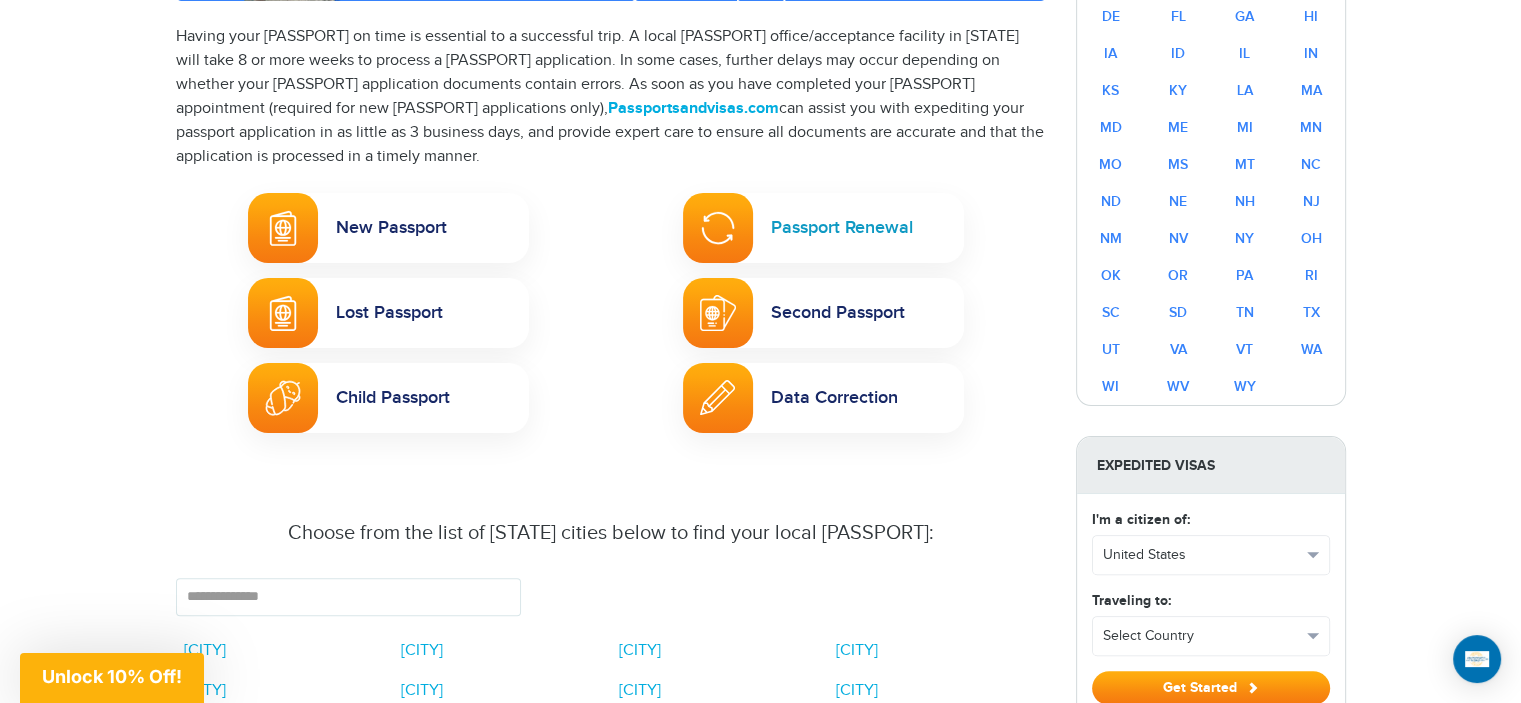 click on "Passport Renewal" at bounding box center [823, 228] 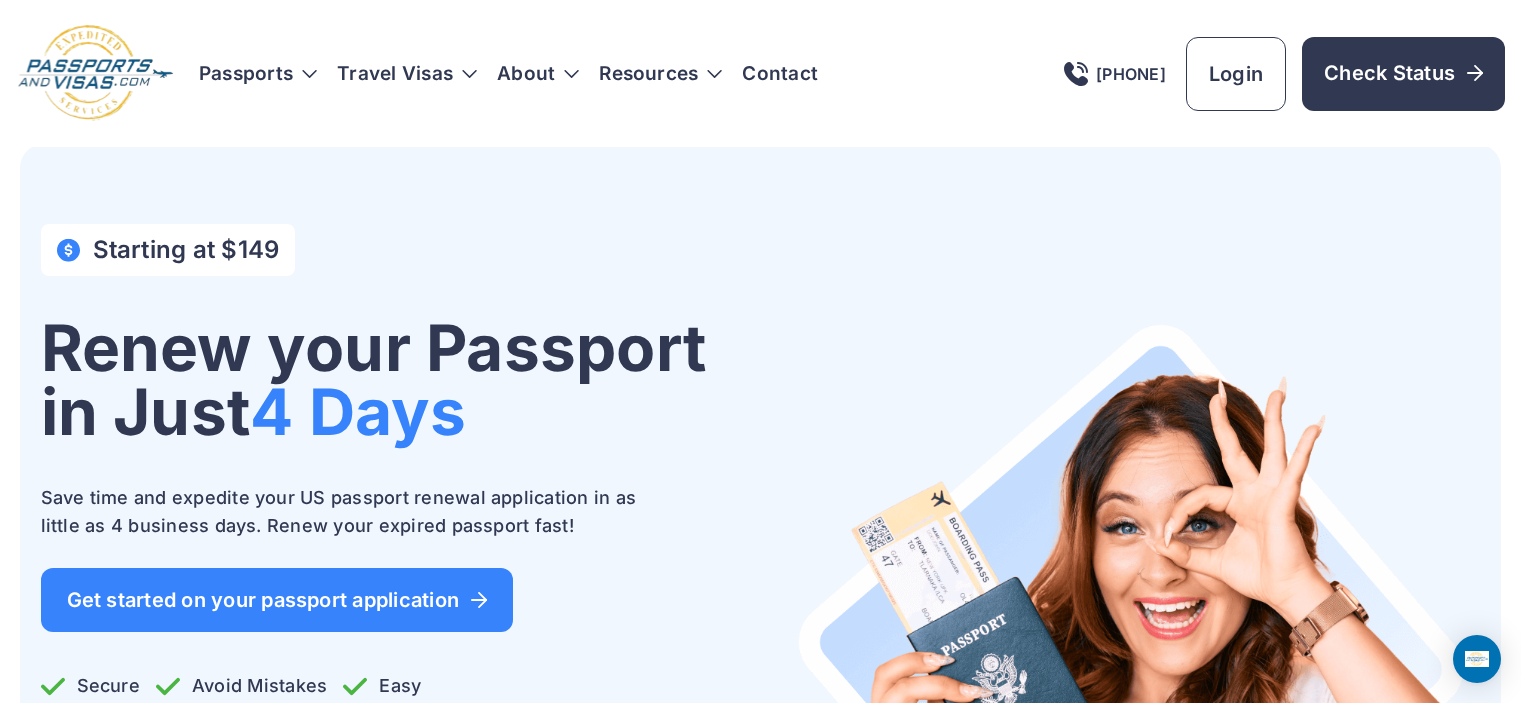 scroll, scrollTop: 0, scrollLeft: 0, axis: both 